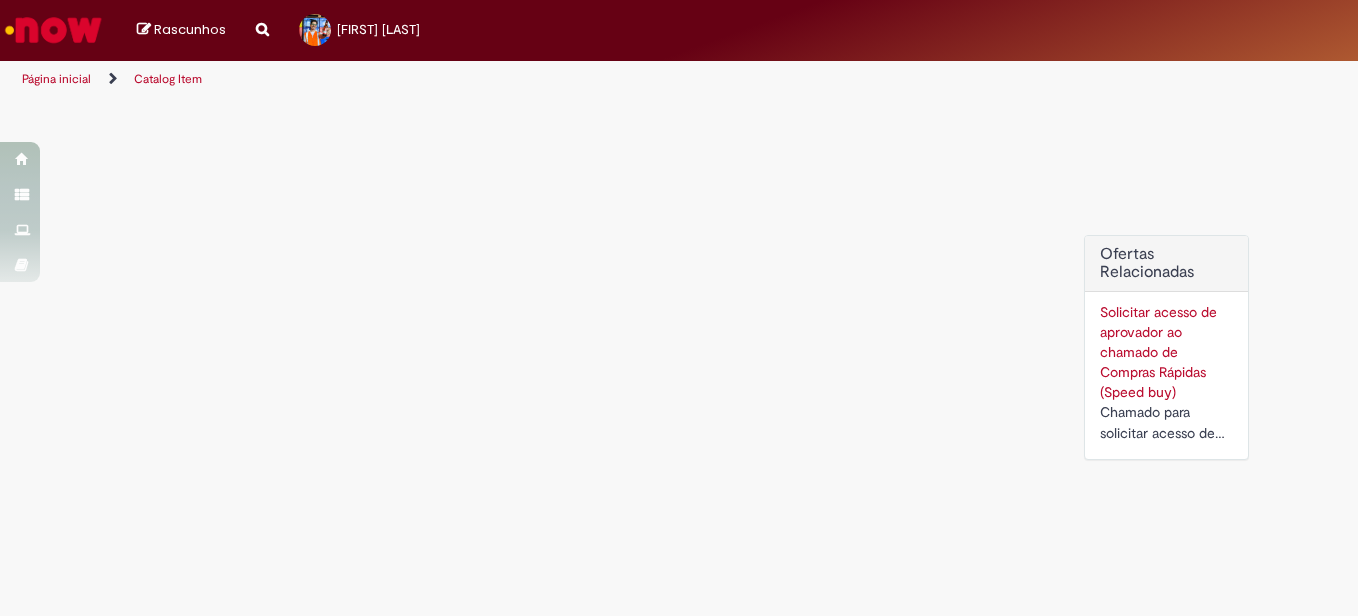 scroll, scrollTop: 0, scrollLeft: 0, axis: both 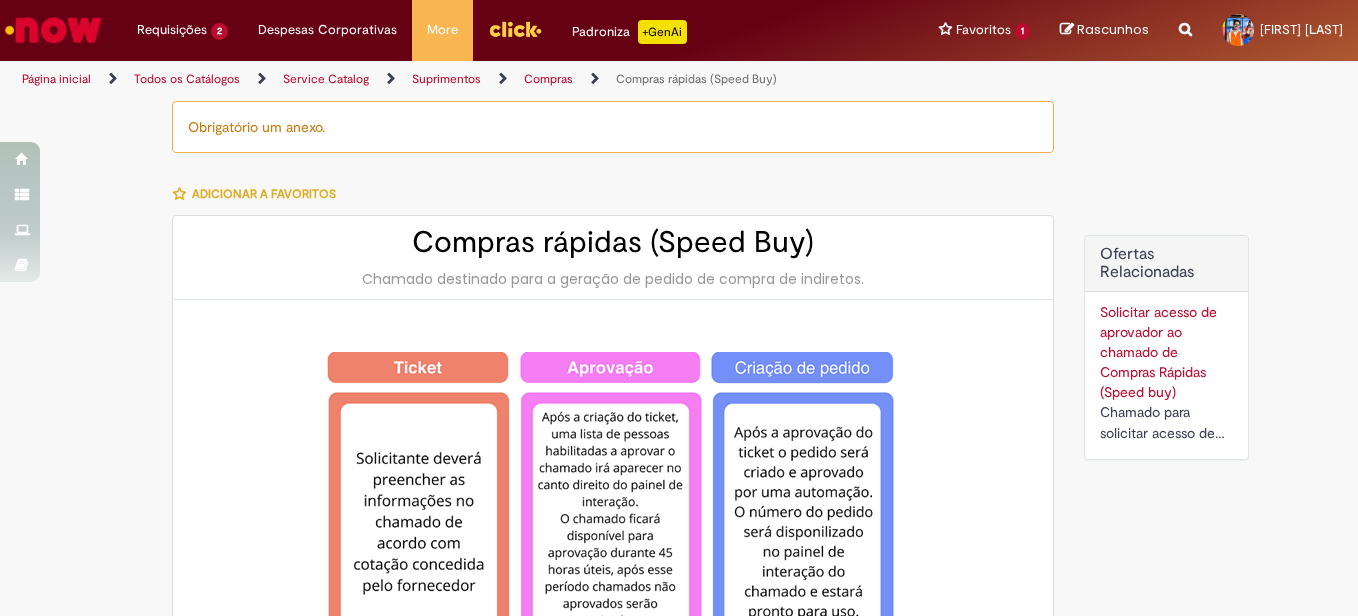 type on "**********" 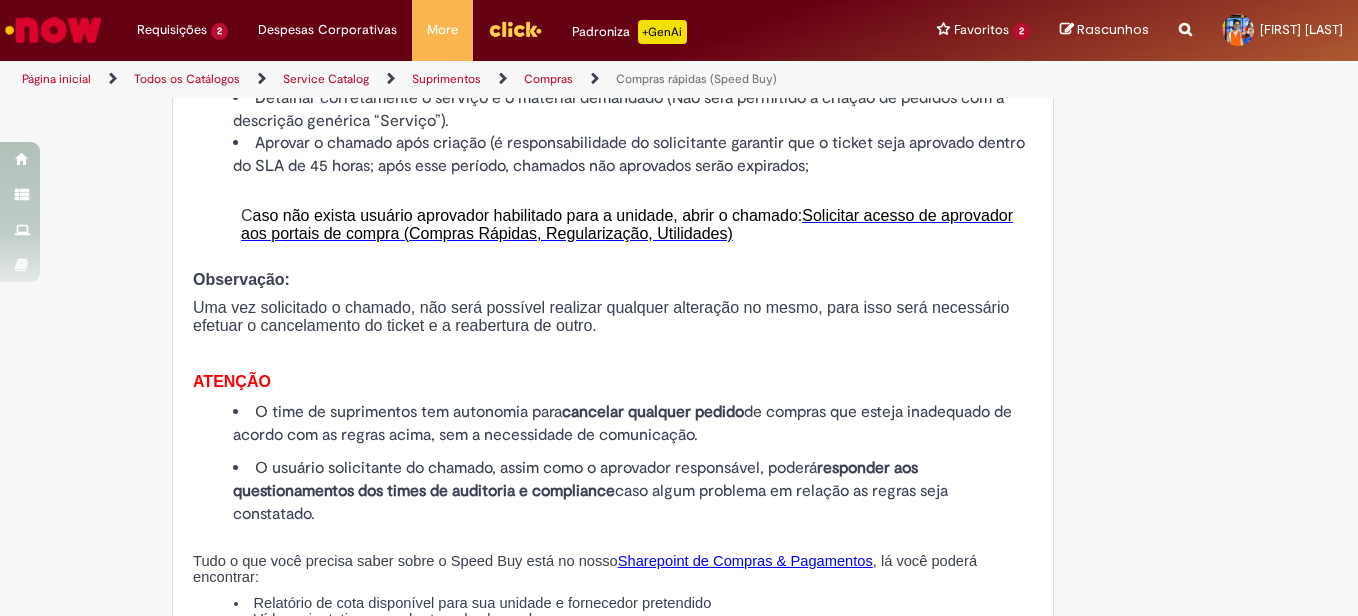 scroll, scrollTop: 2200, scrollLeft: 0, axis: vertical 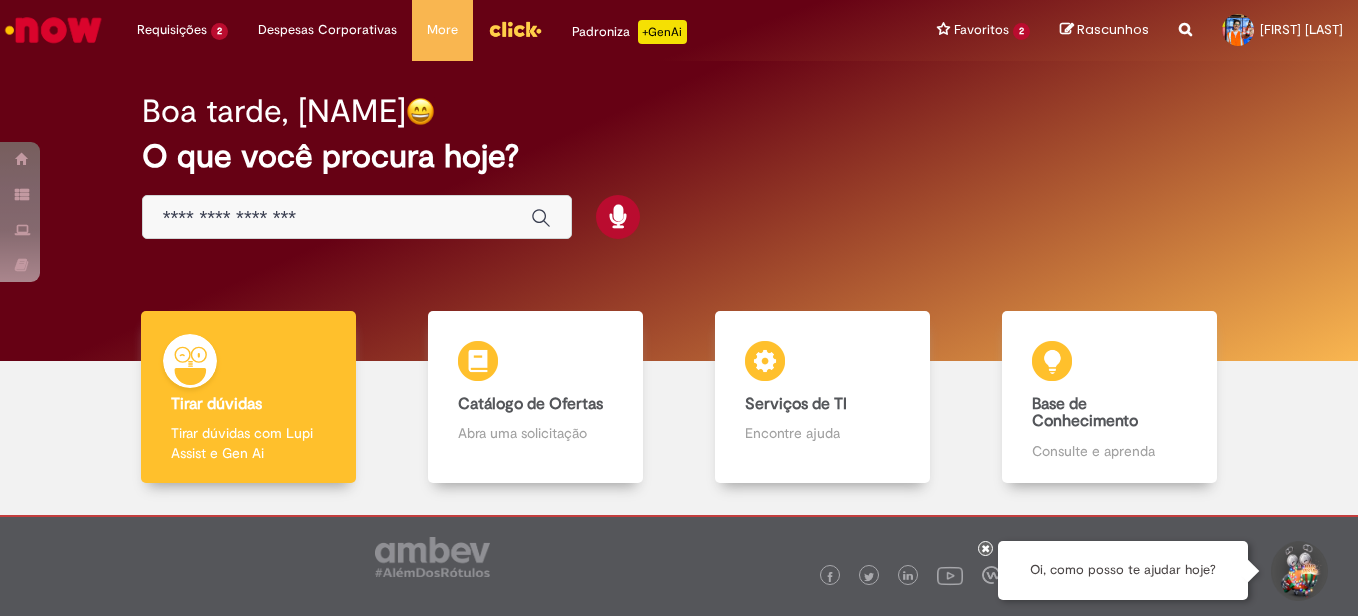 click at bounding box center [337, 218] 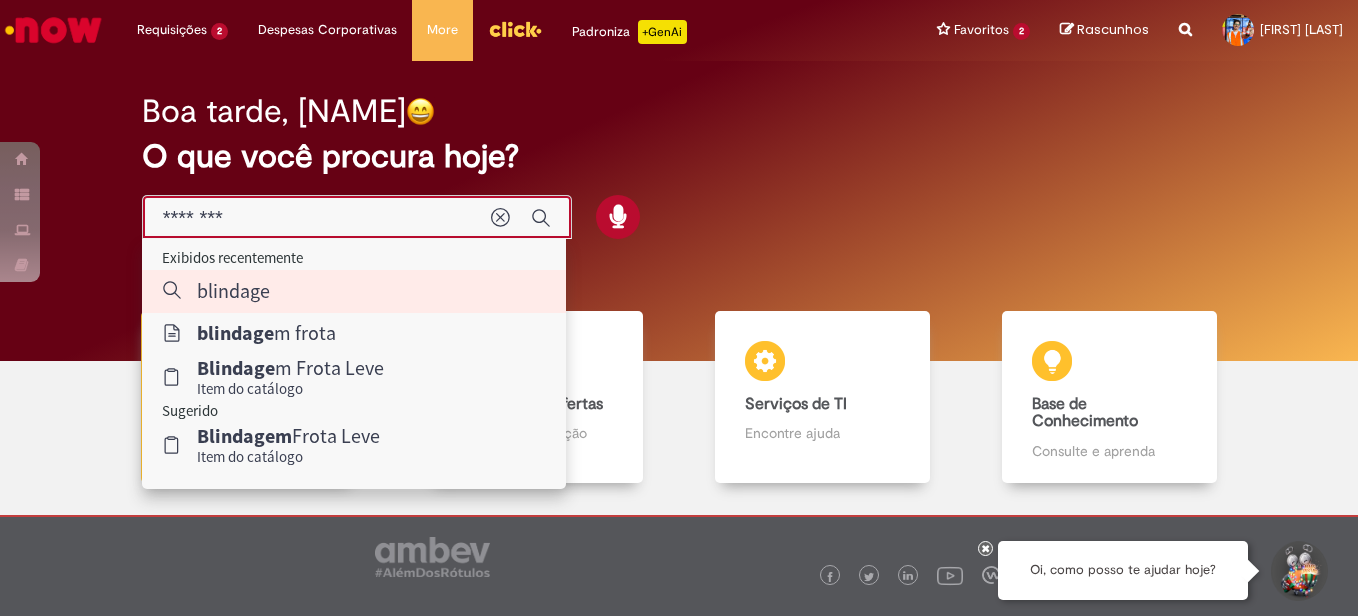 type on "*********" 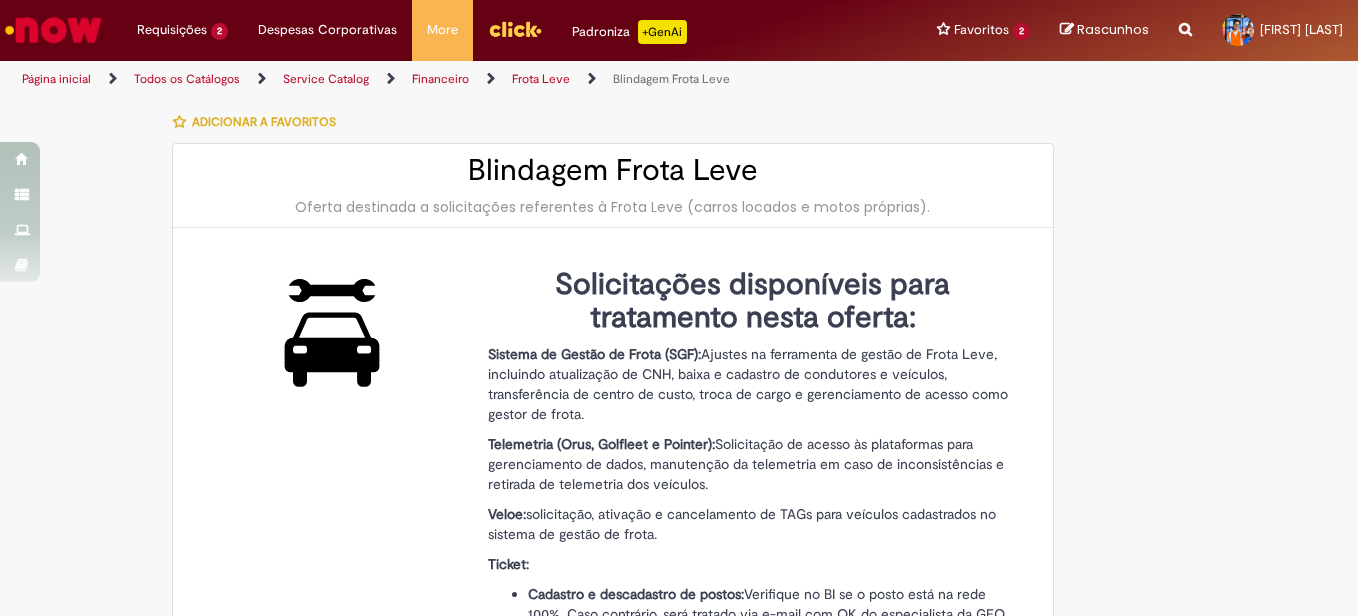 type on "********" 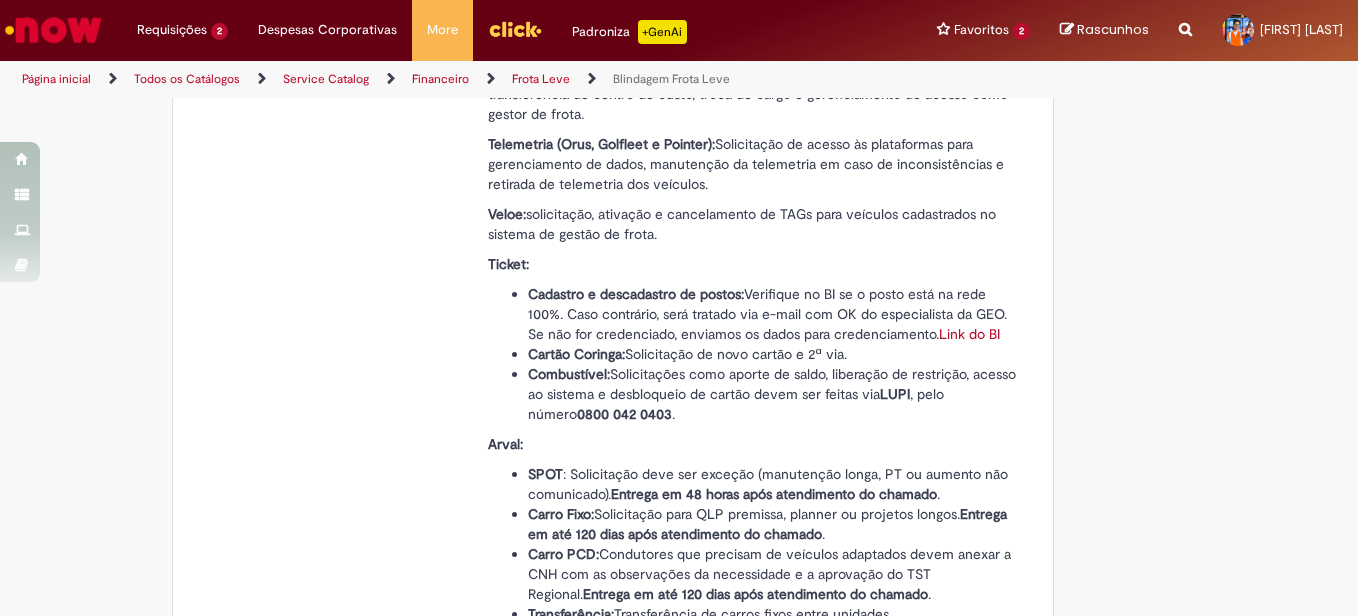 type on "**********" 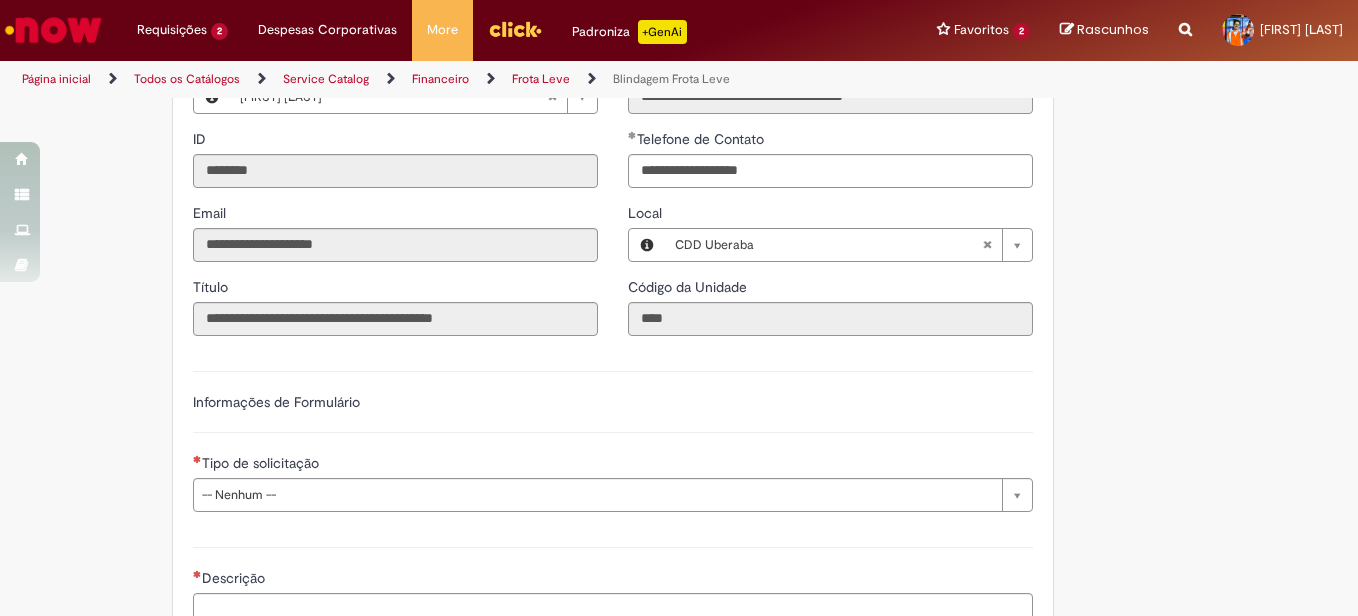scroll, scrollTop: 1300, scrollLeft: 0, axis: vertical 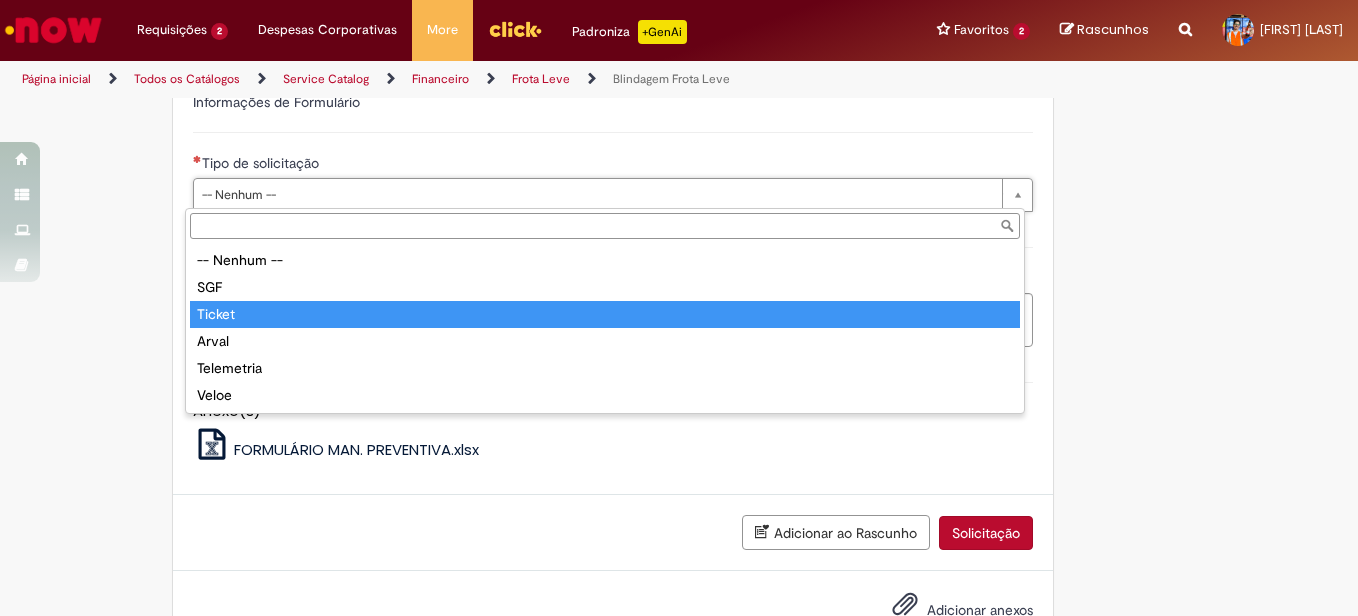 type on "******" 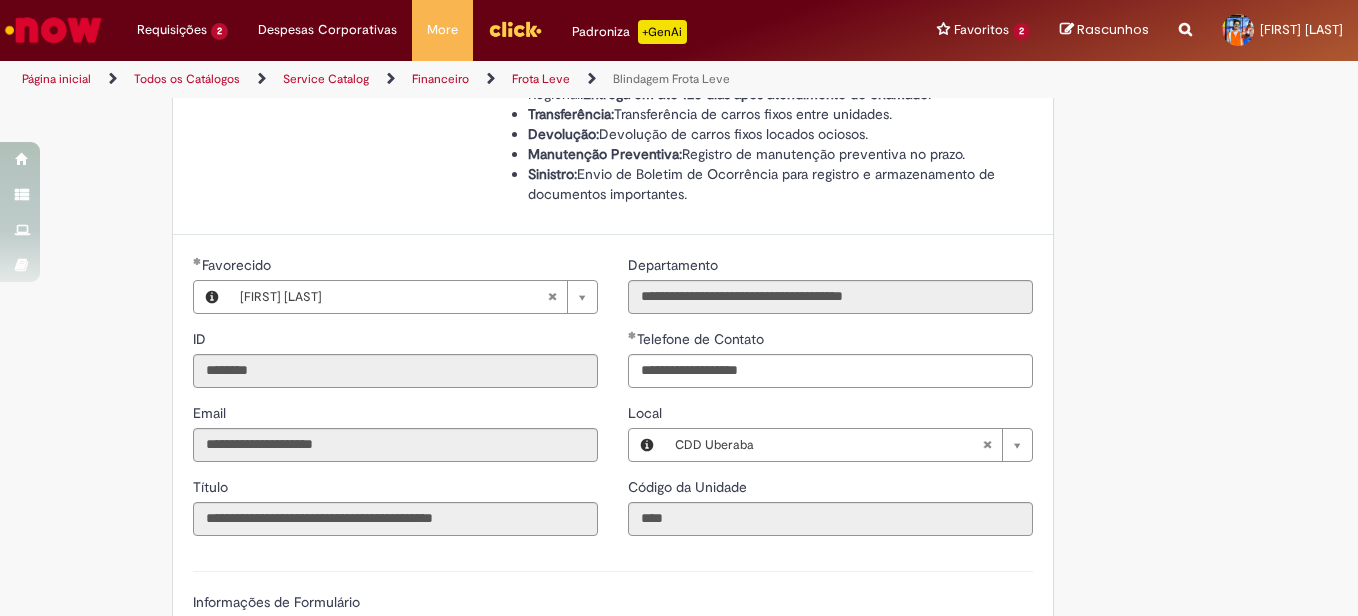 scroll, scrollTop: 1200, scrollLeft: 0, axis: vertical 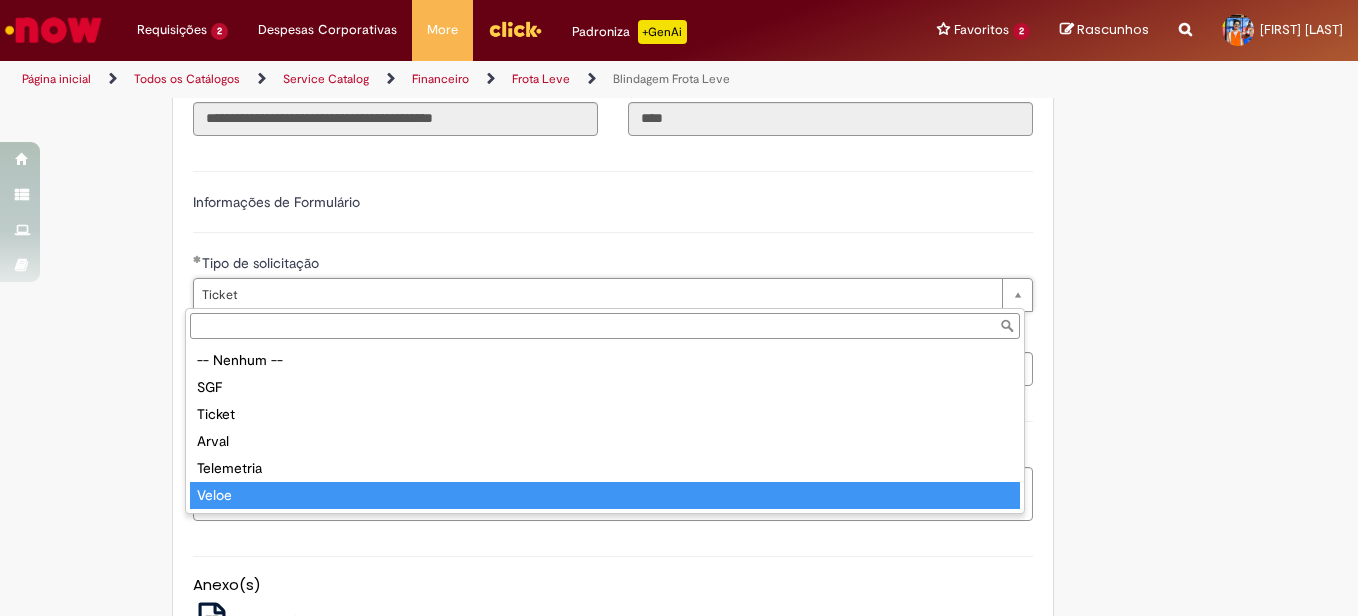 type on "*****" 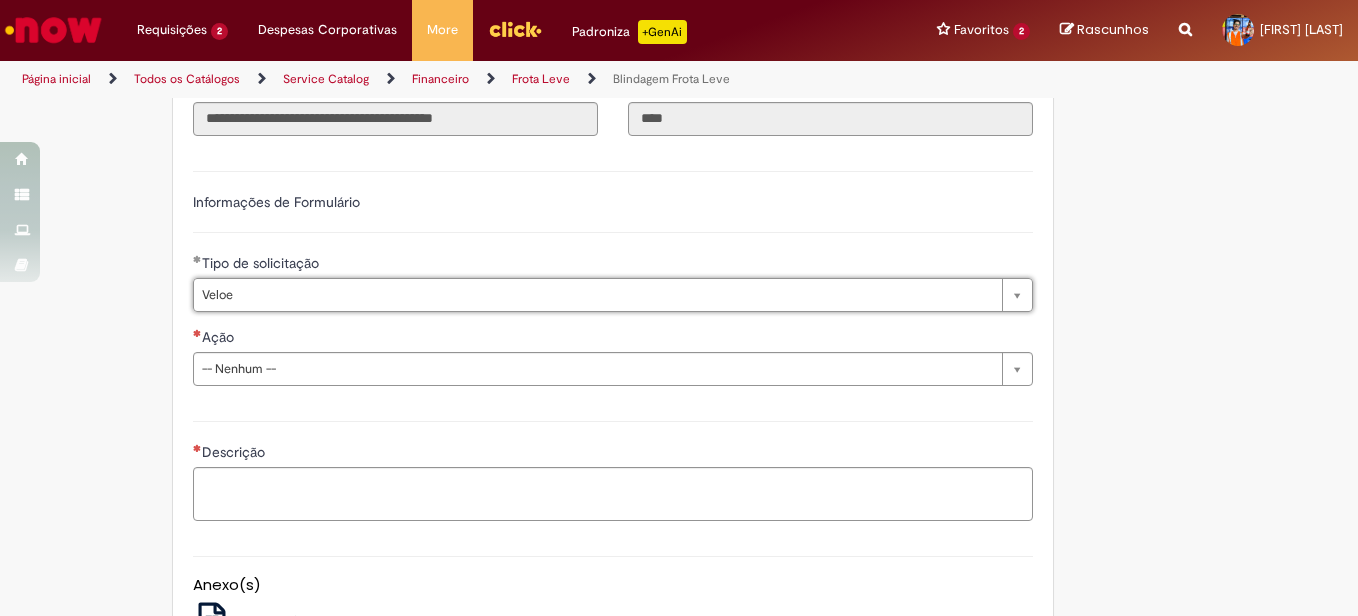 scroll, scrollTop: 0, scrollLeft: 0, axis: both 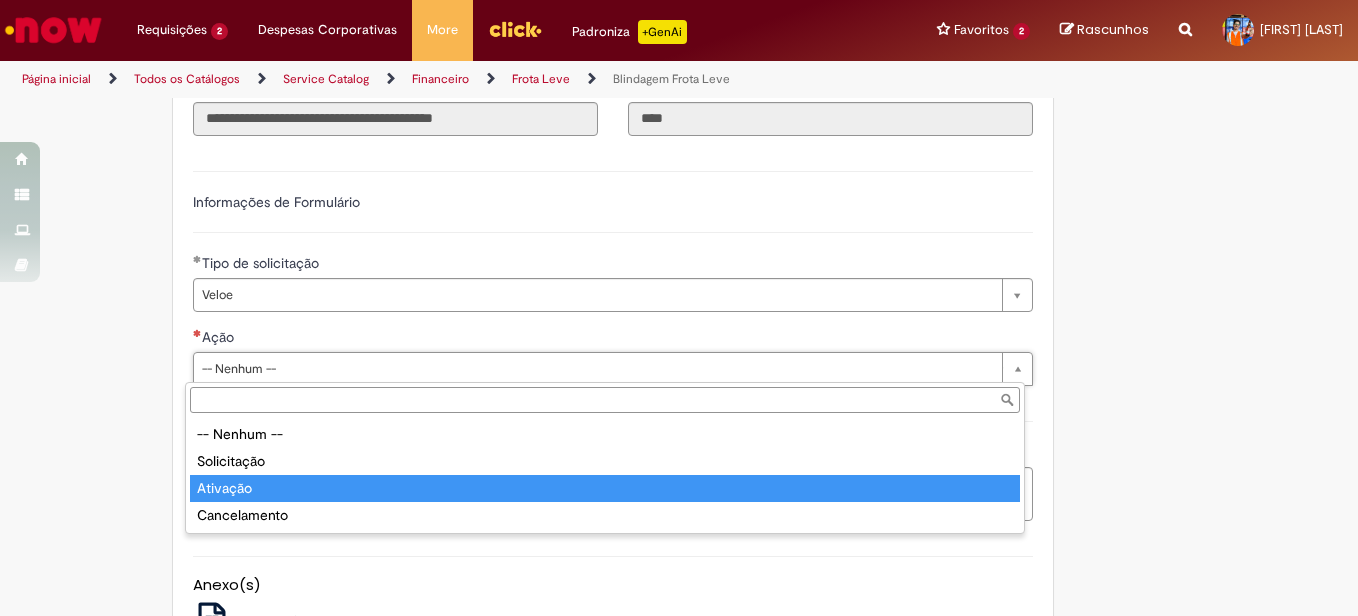 type on "********" 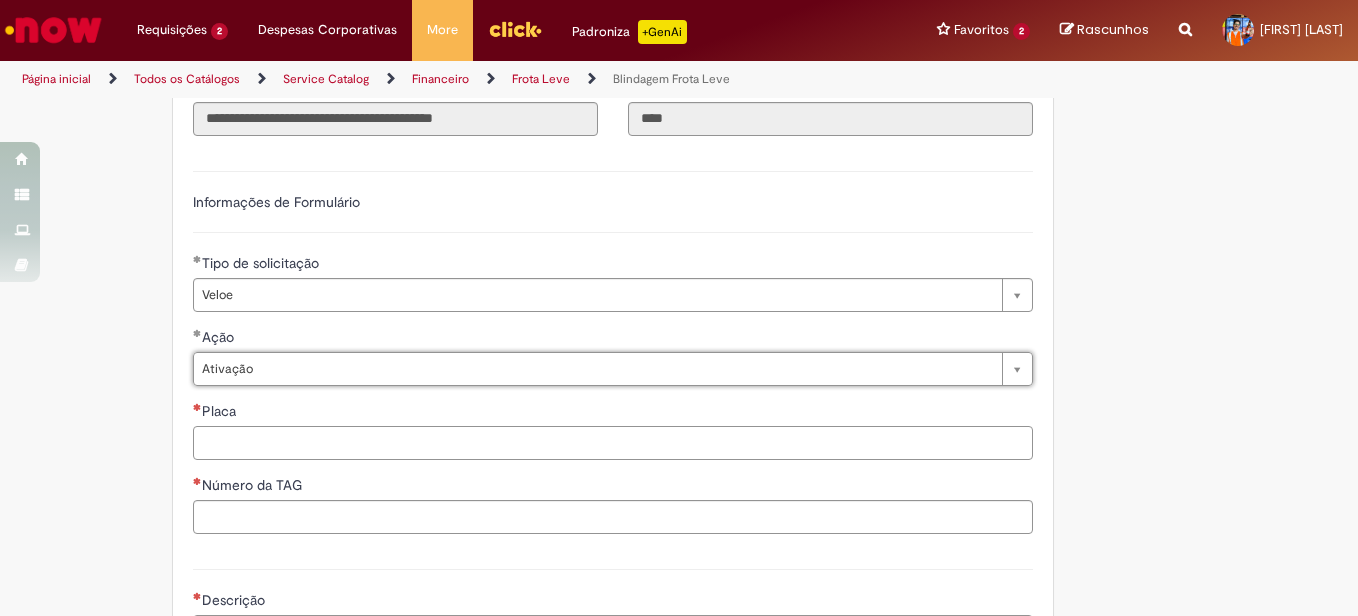 click on "Placa" at bounding box center (613, 443) 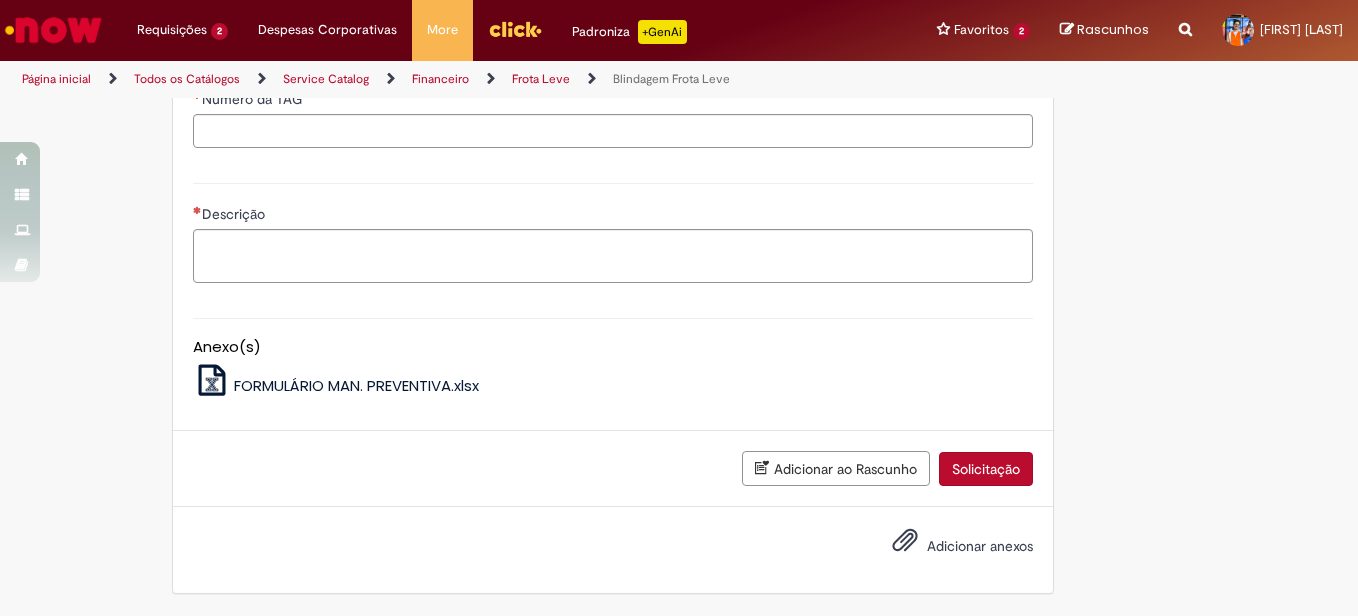 scroll, scrollTop: 1386, scrollLeft: 0, axis: vertical 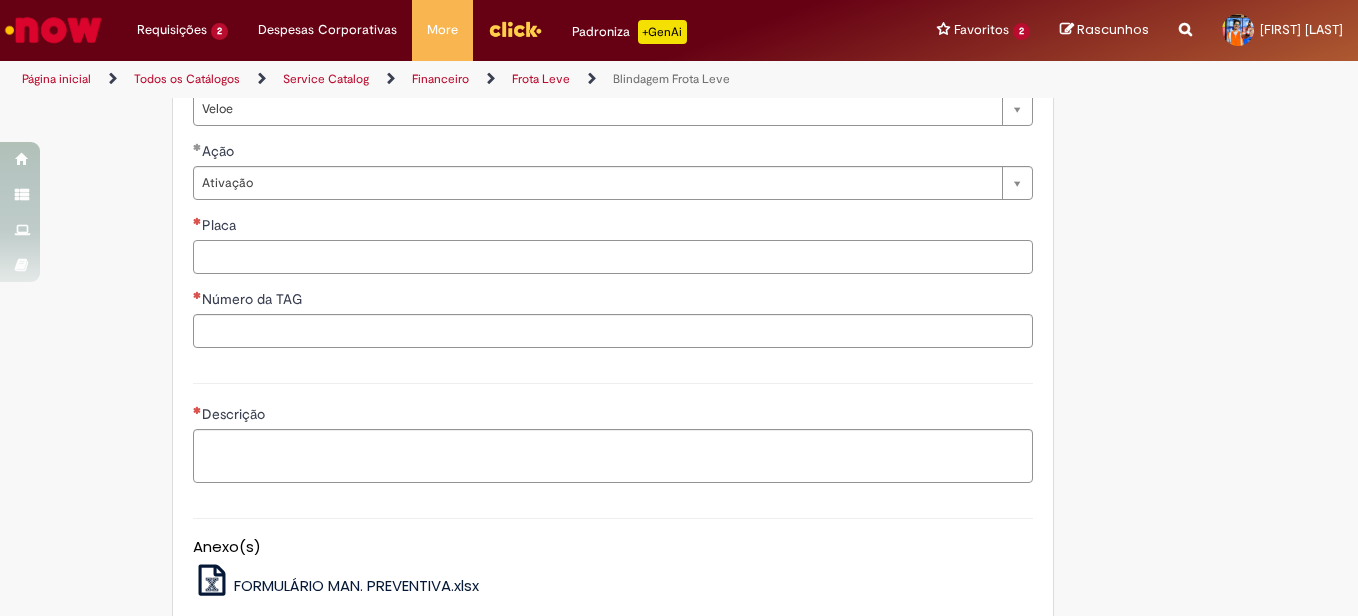 click on "Placa" at bounding box center [613, 257] 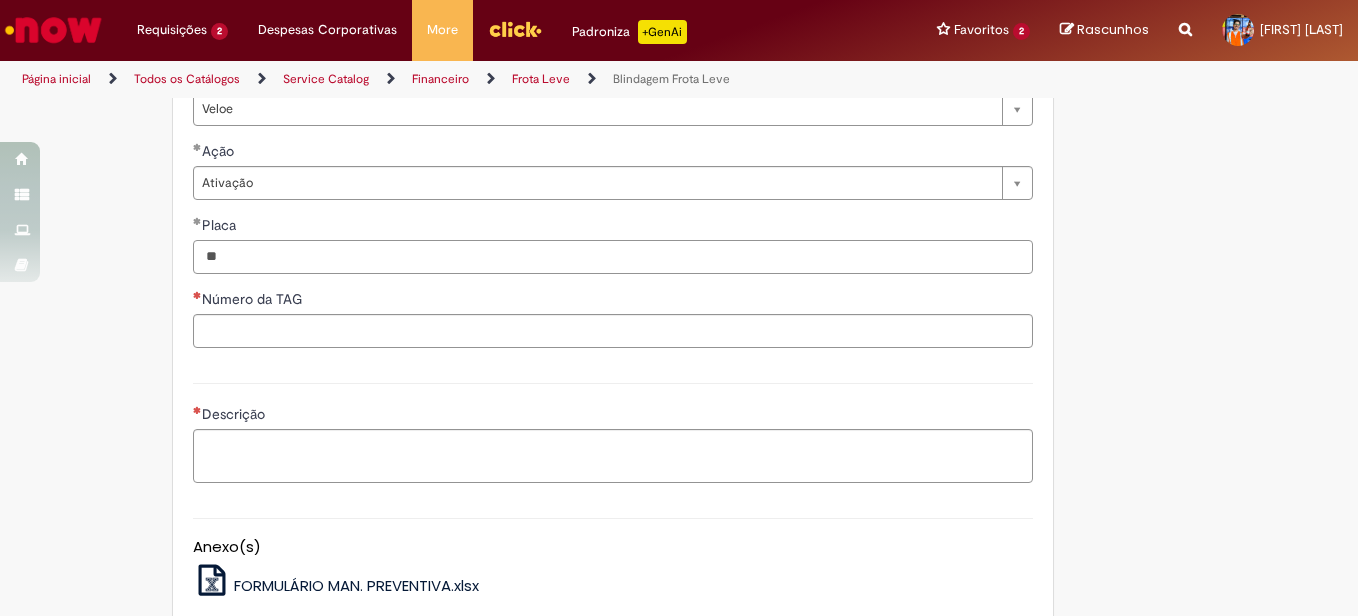 type on "*" 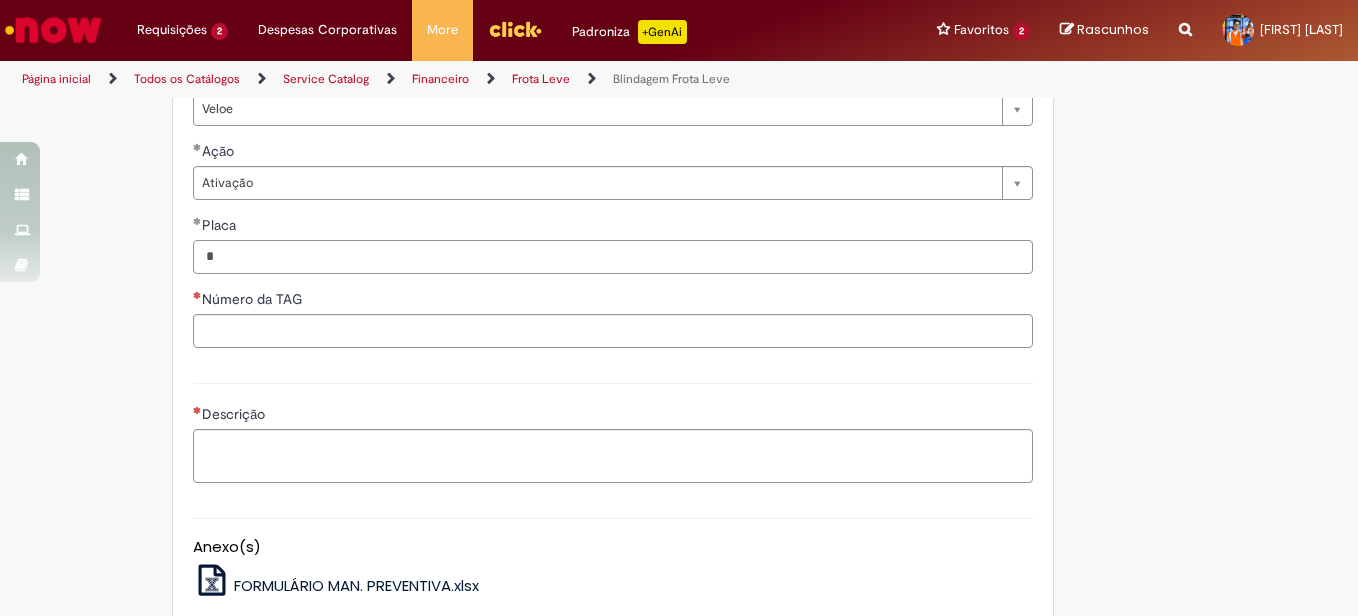 type 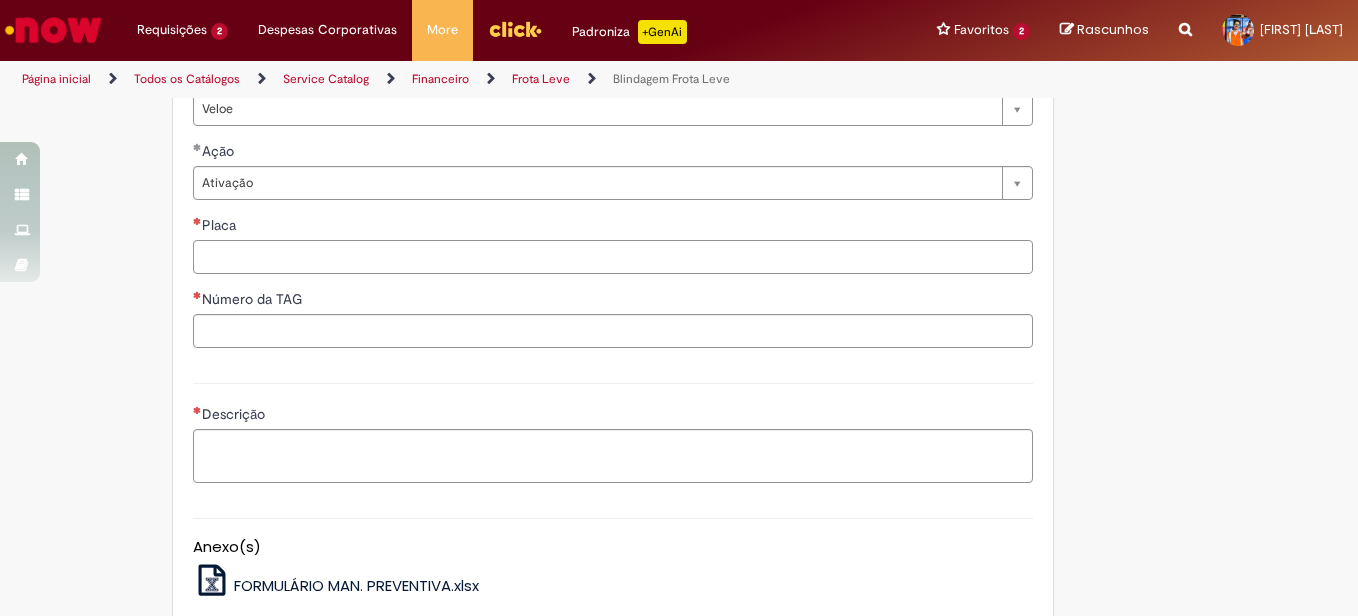 click on "Placa" at bounding box center (613, 257) 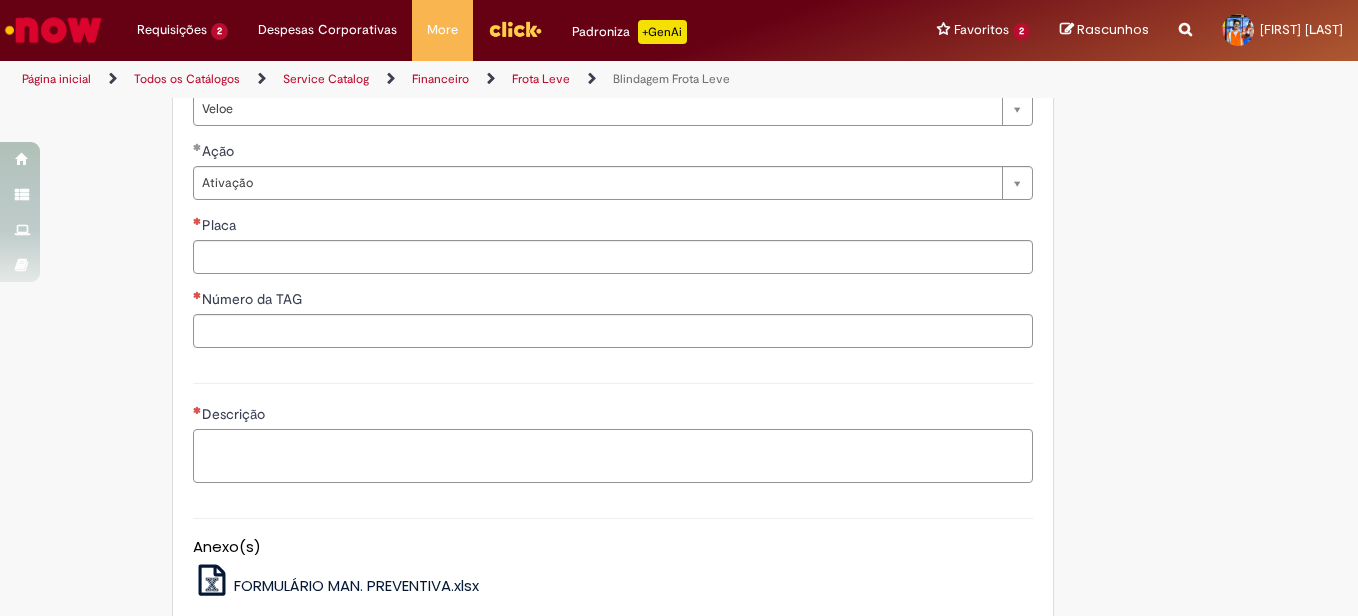 click on "Descrição" at bounding box center (613, 456) 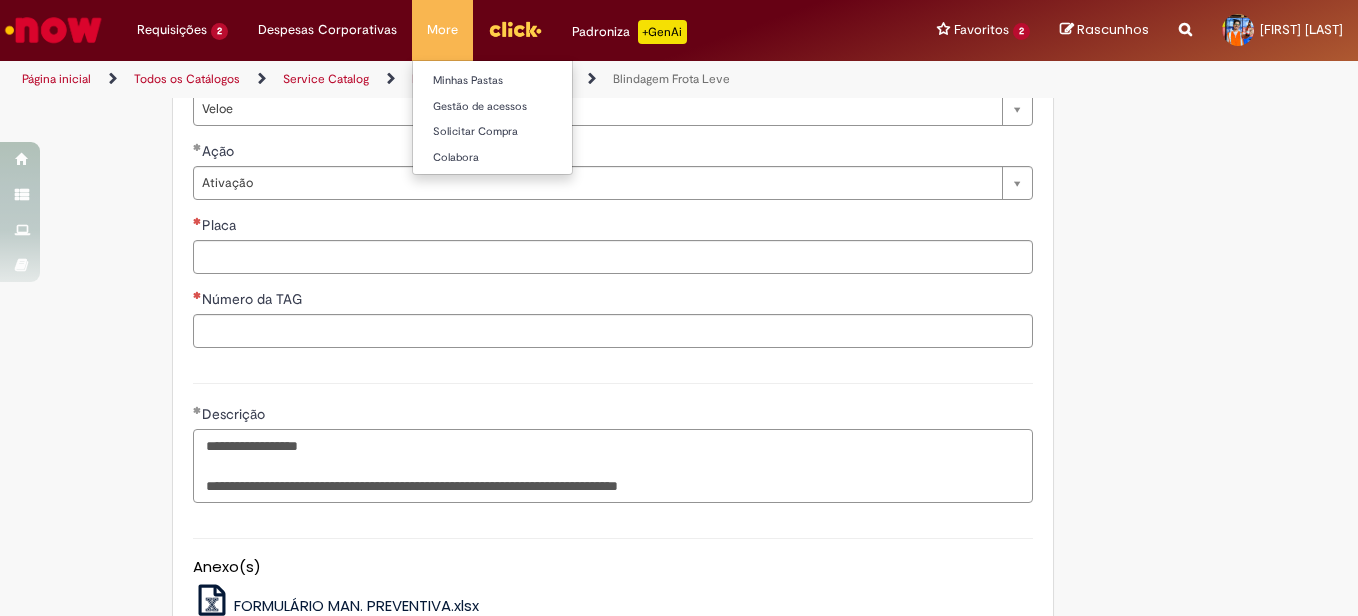 type on "**********" 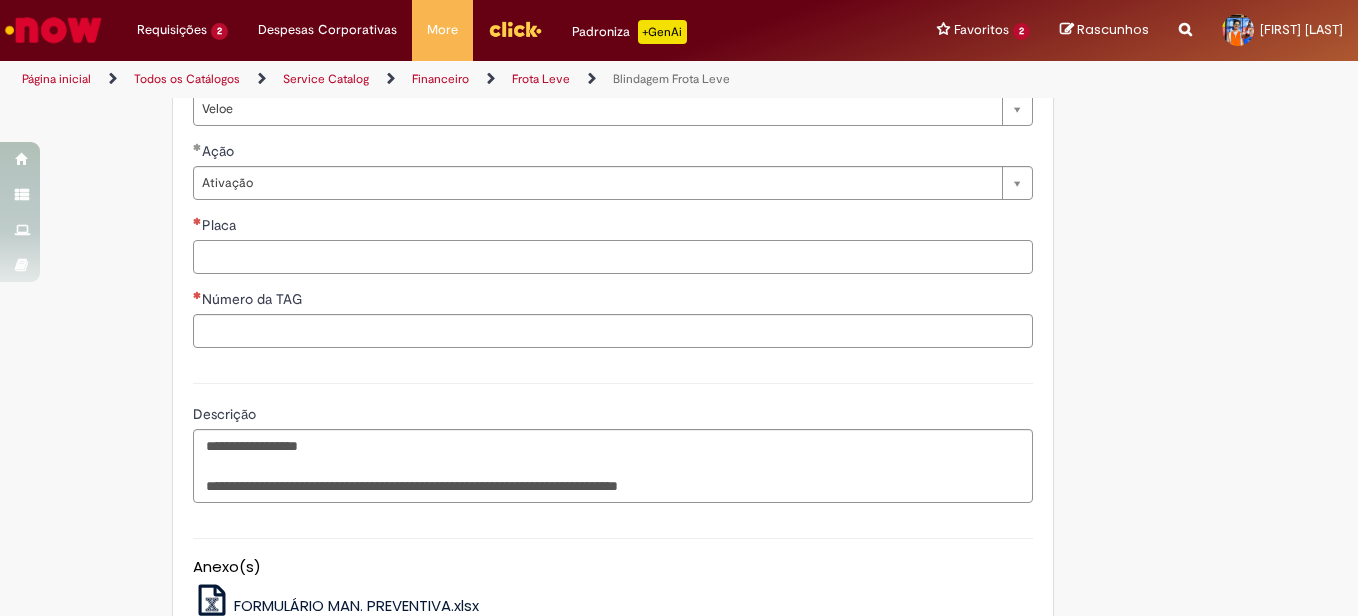 click on "Placa" at bounding box center [613, 257] 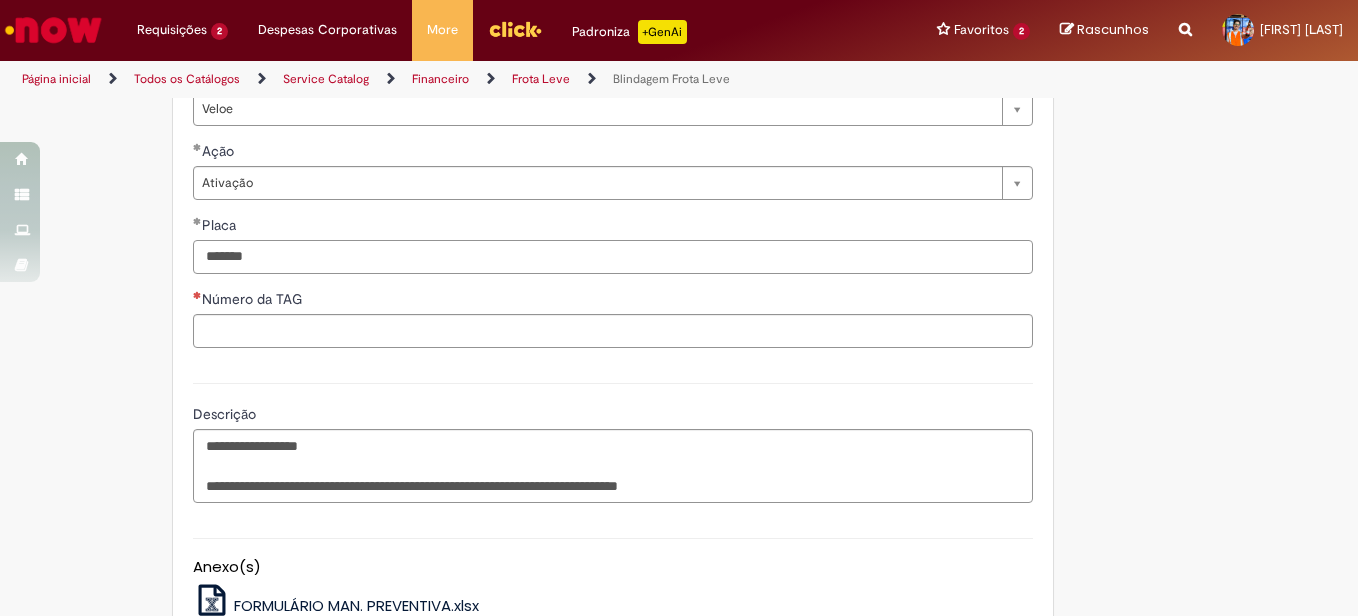type on "*******" 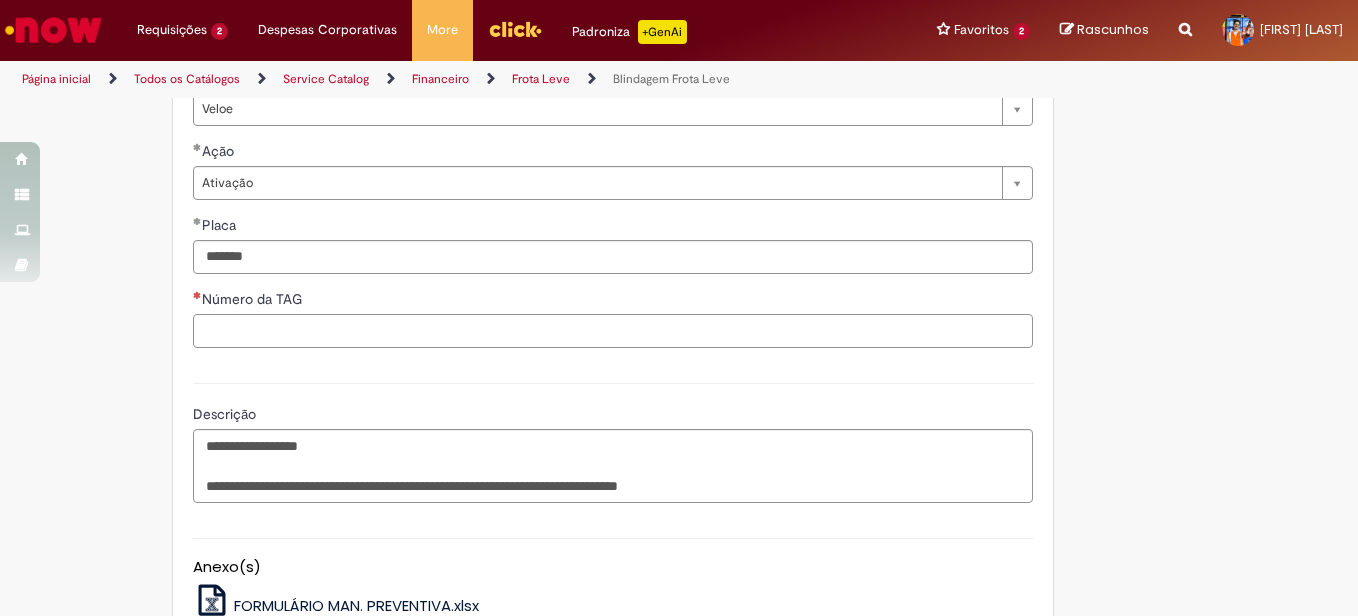 click on "Número da TAG" at bounding box center [613, 331] 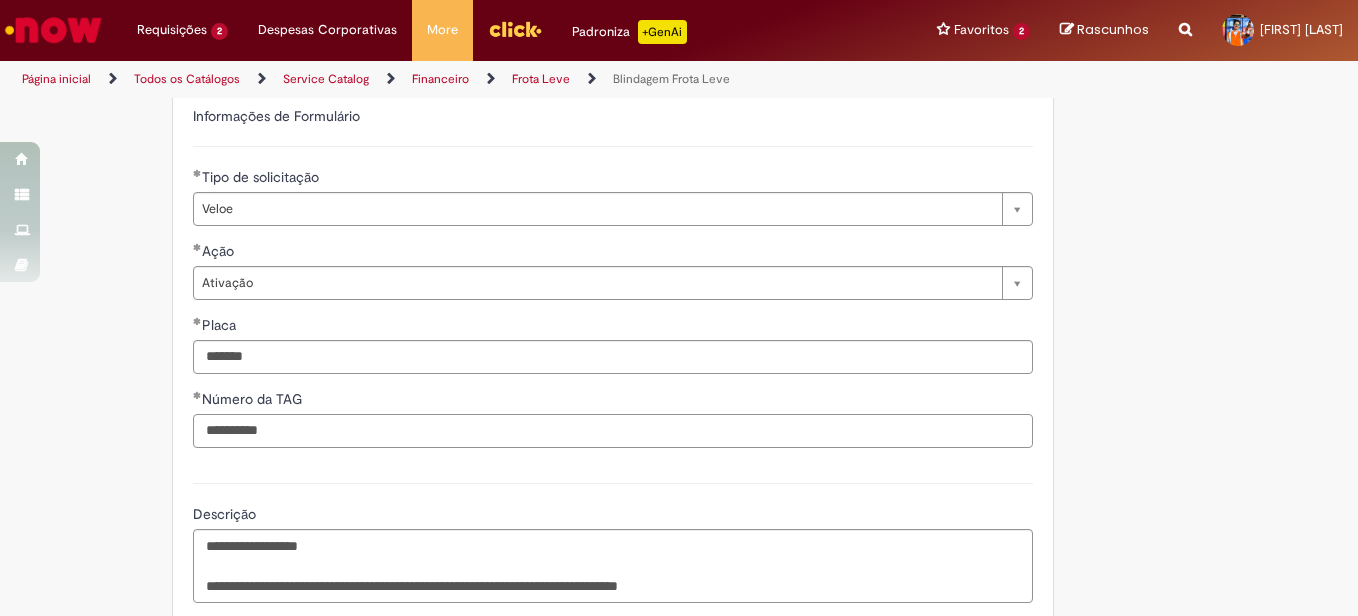 scroll, scrollTop: 1606, scrollLeft: 0, axis: vertical 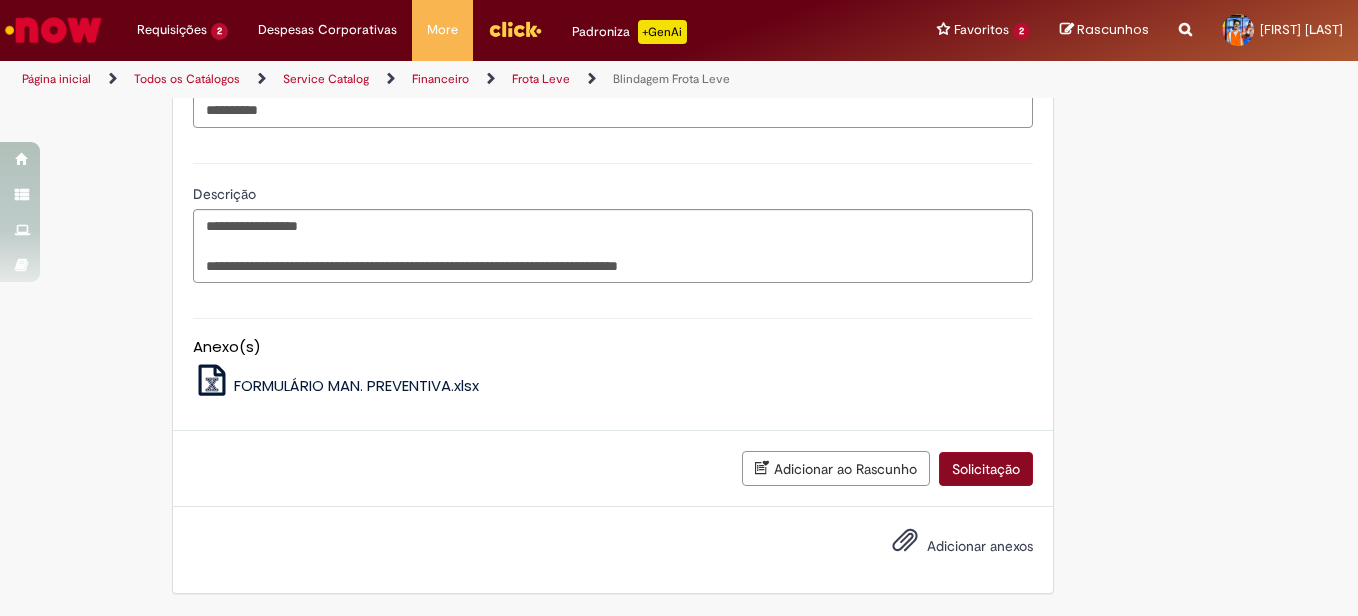 type on "**********" 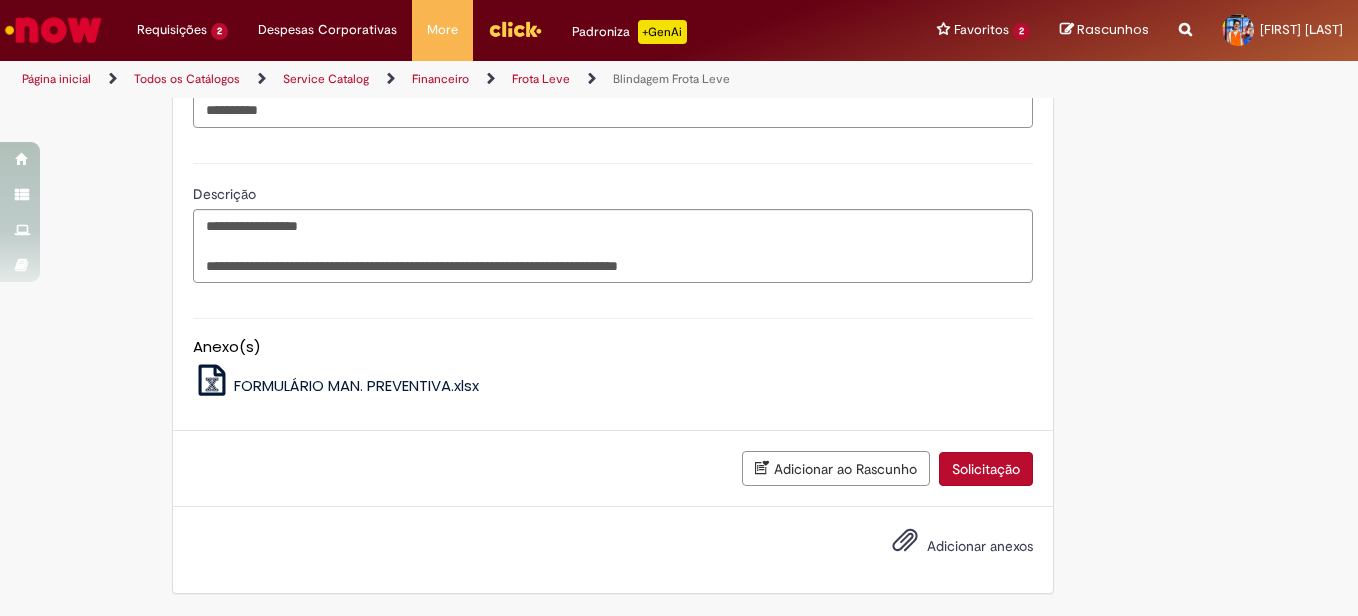 click on "Solicitação" at bounding box center (986, 469) 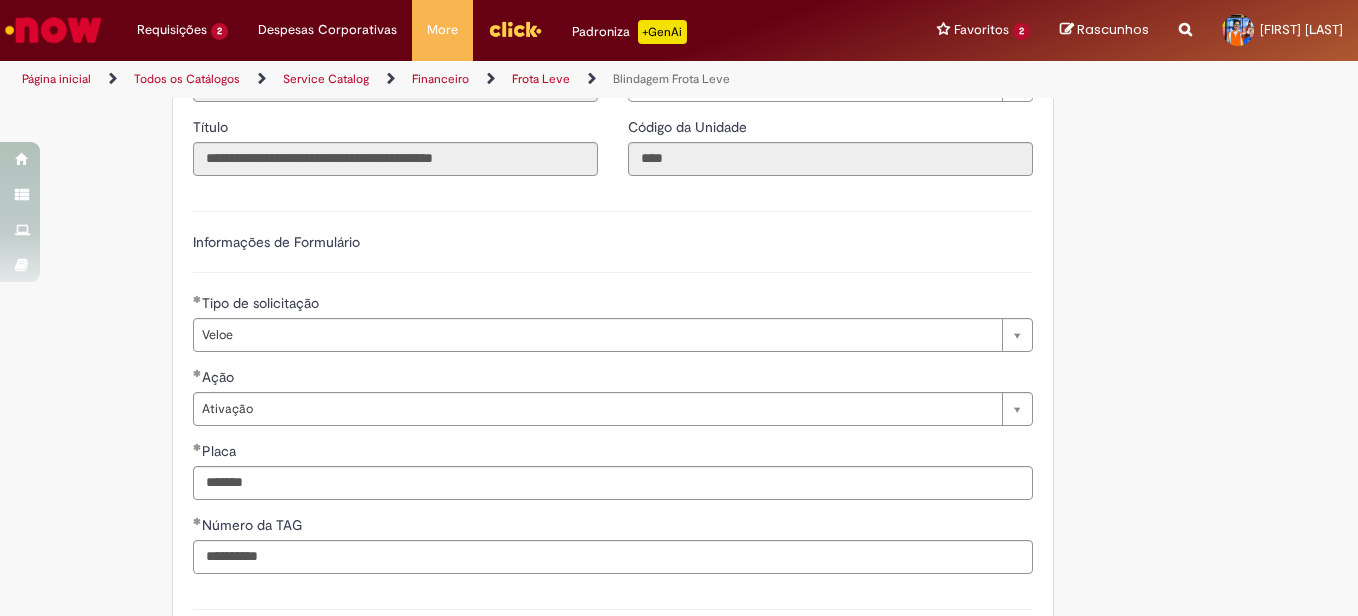 scroll, scrollTop: 1560, scrollLeft: 0, axis: vertical 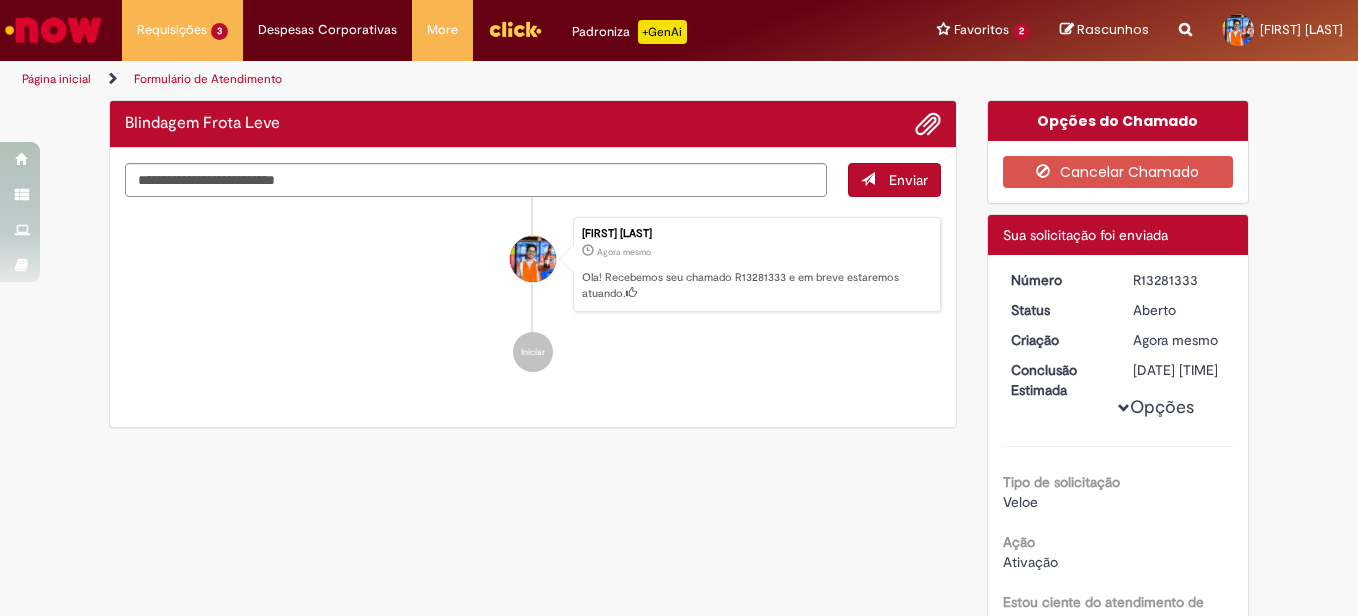 click on "R13281333" at bounding box center [1179, 280] 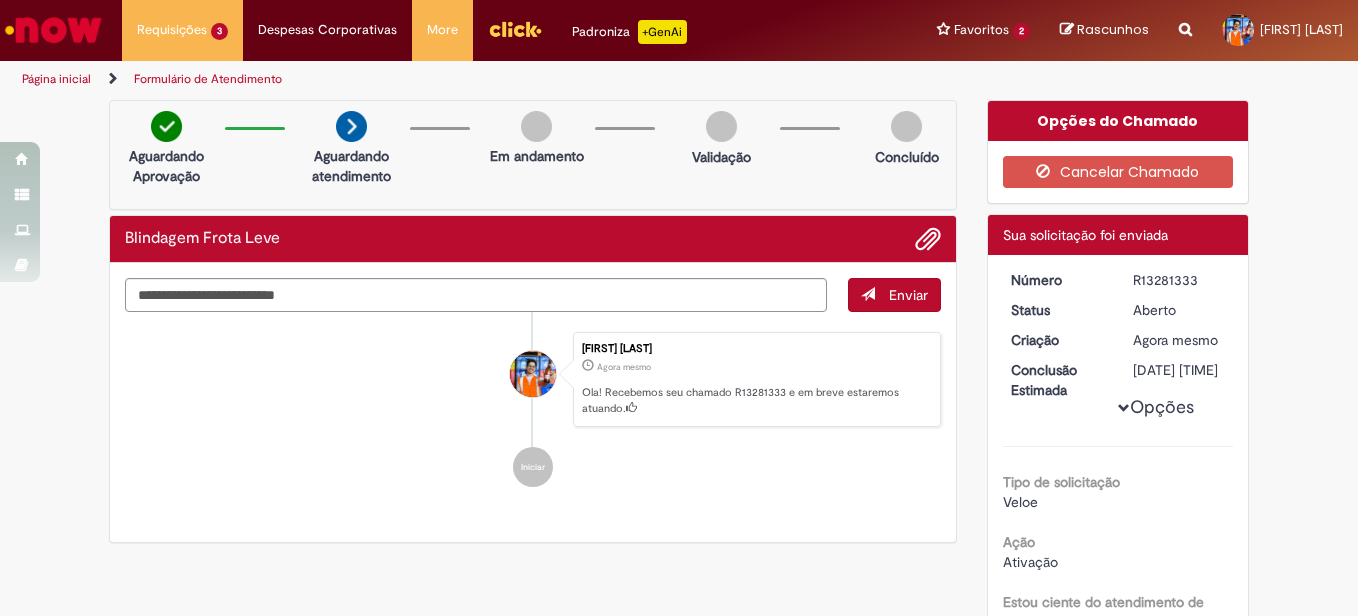 copy on "R13281333" 